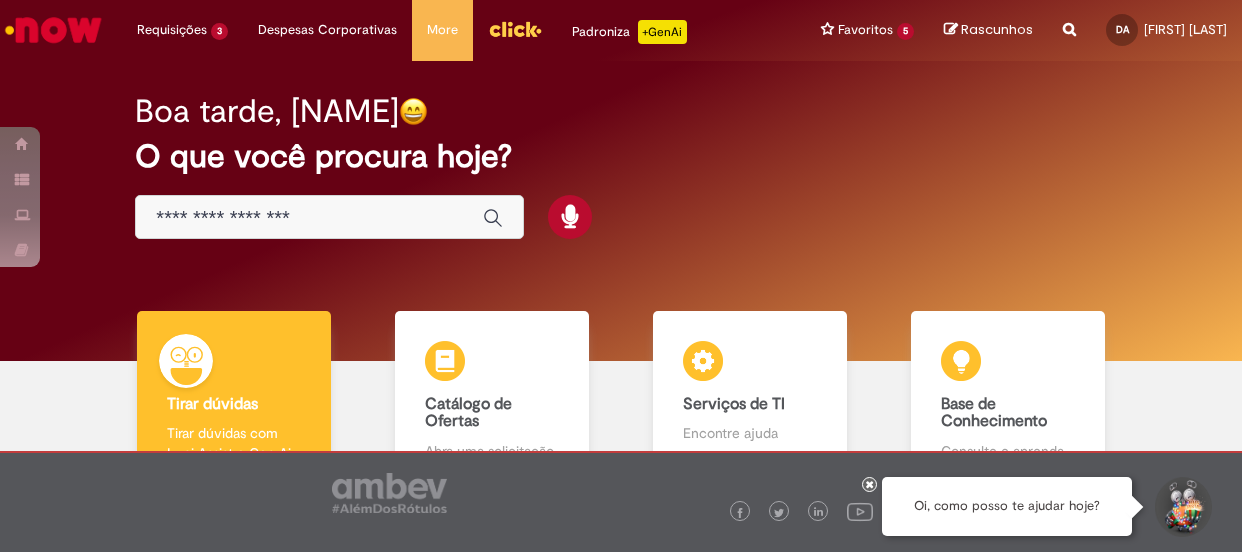 scroll, scrollTop: 0, scrollLeft: 0, axis: both 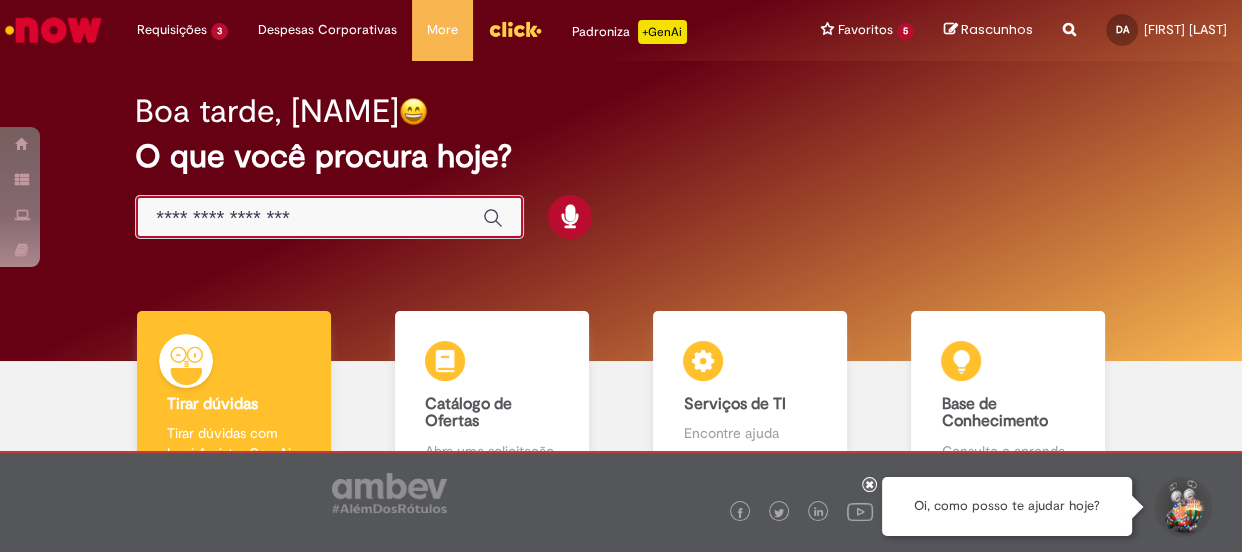 click at bounding box center [309, 218] 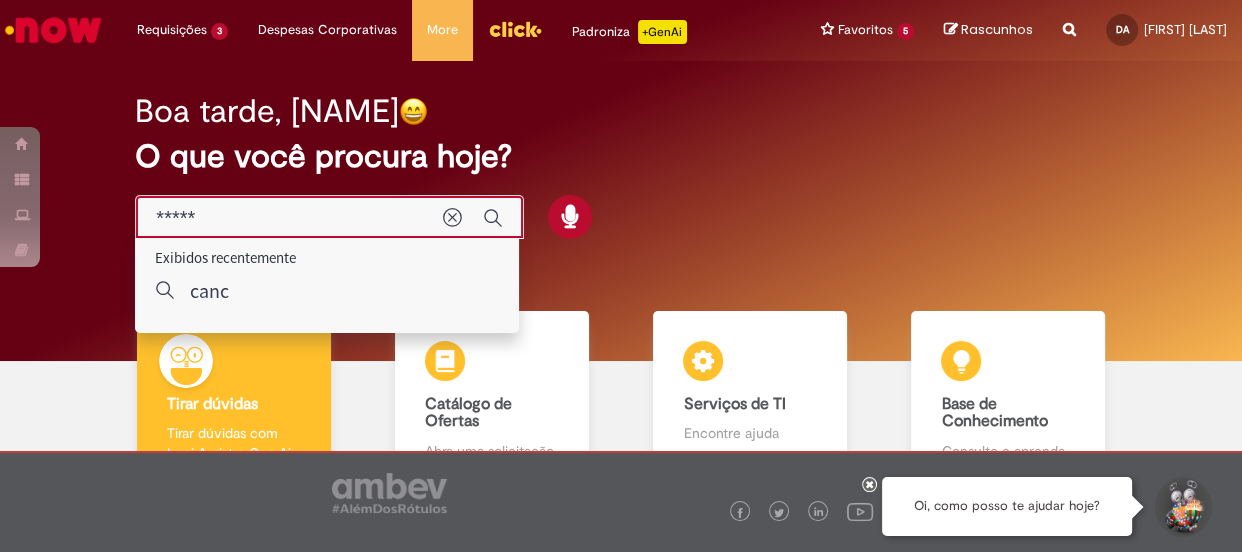 type on "******" 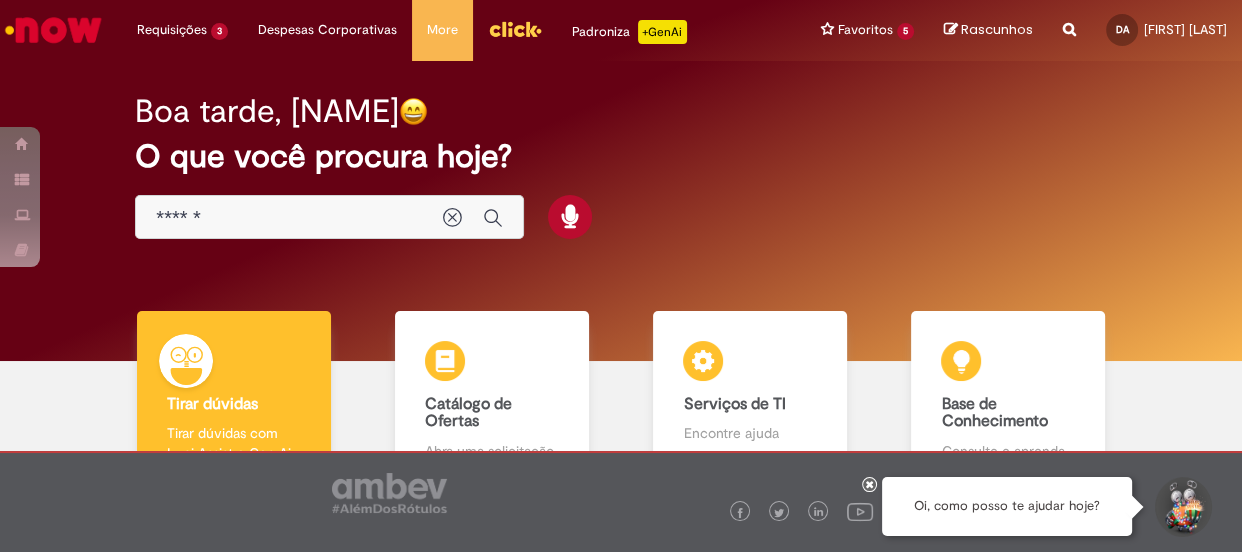 drag, startPoint x: 275, startPoint y: 390, endPoint x: 397, endPoint y: 338, distance: 132.61975 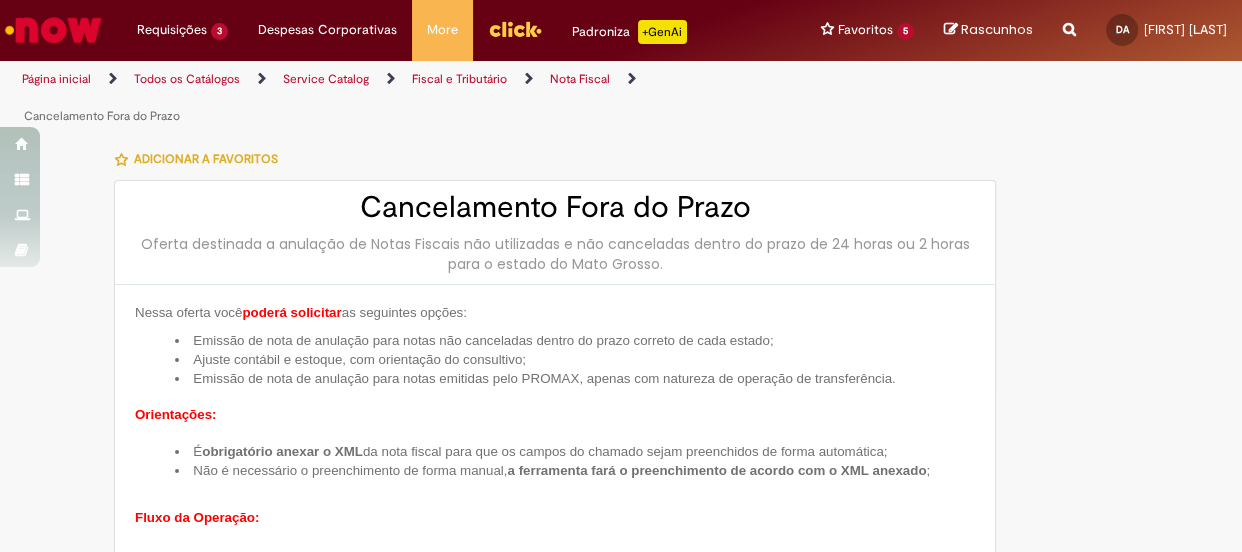 type on "********" 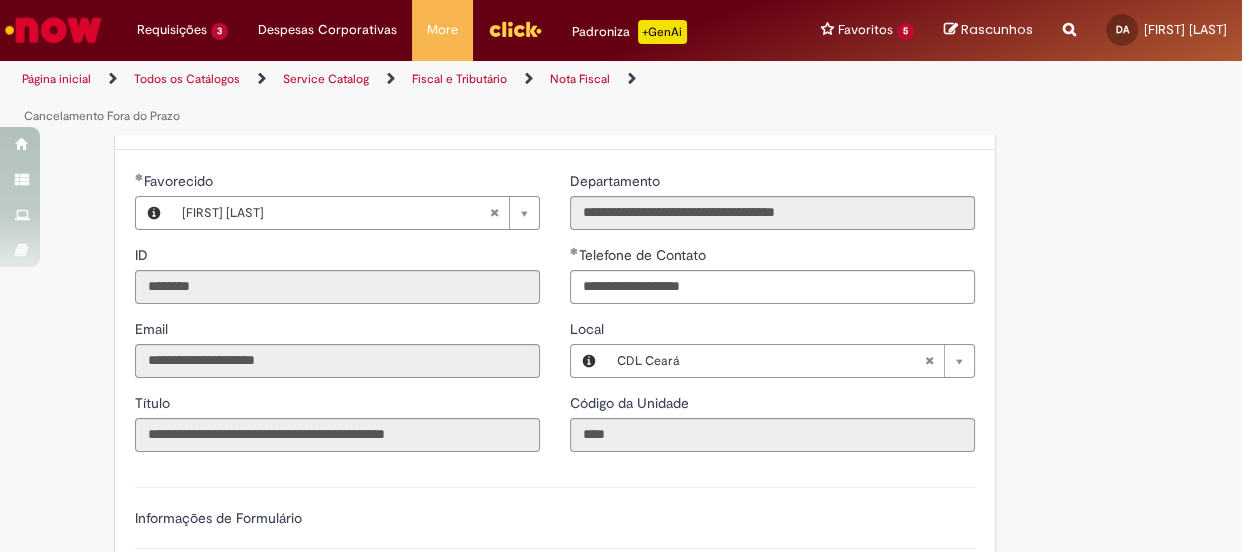 scroll, scrollTop: 1636, scrollLeft: 0, axis: vertical 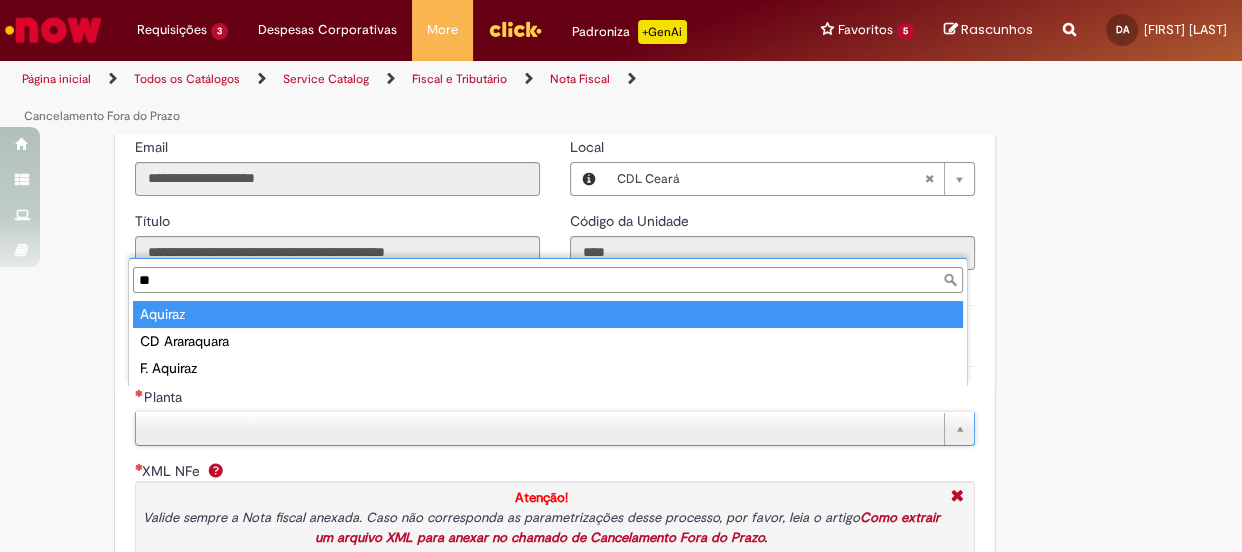 type on "**" 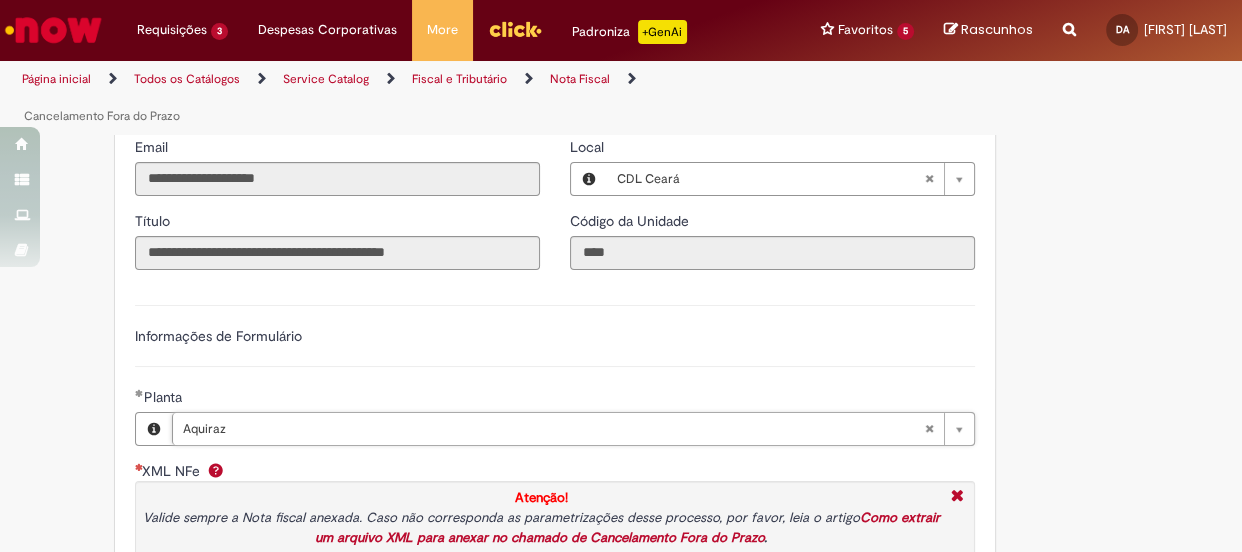 type 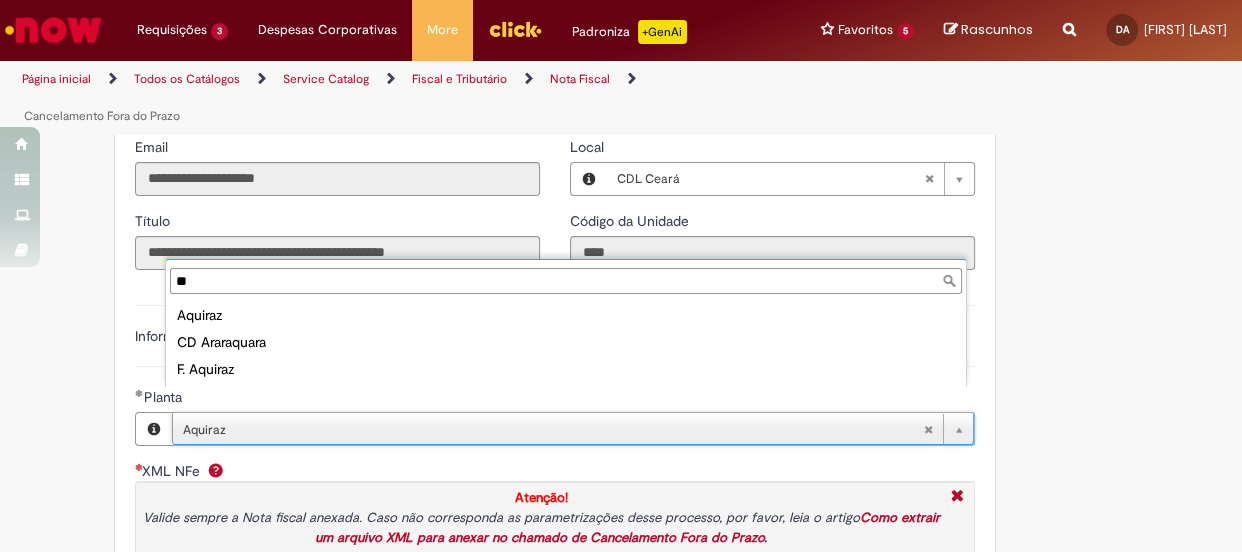 type on "**" 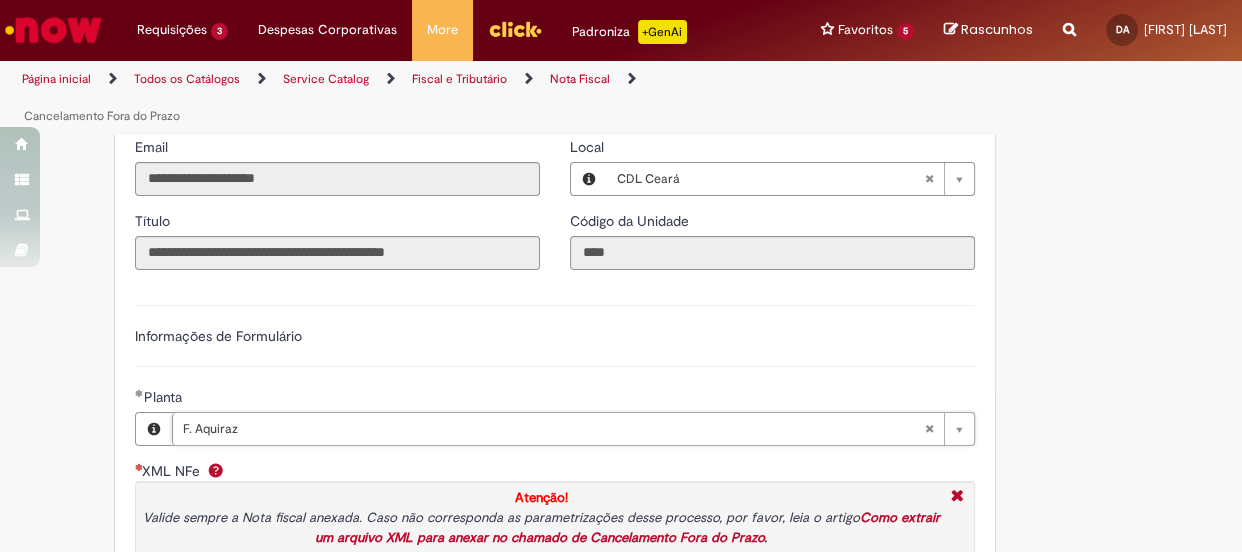 scroll, scrollTop: 0, scrollLeft: 45, axis: horizontal 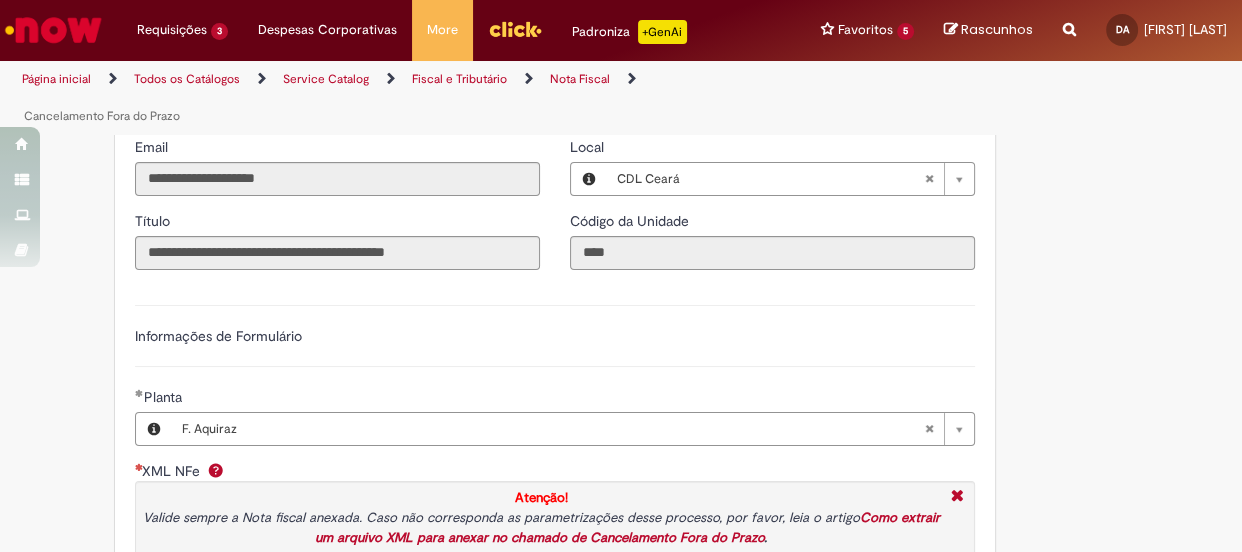 click on "Tire dúvidas com LupiAssist    +GenAI
Oi! Eu sou LupiAssist, uma Inteligência Artificial Generativa em constante aprendizado   Meu conteúdo é monitorado para trazer uma melhor experiência
Dúvidas comuns:
Só mais um instante, estou consultando nossas bases de conhecimento  e escrevendo a melhor resposta pra você!
Title
Lorem ipsum dolor sit amet    Fazer uma nova pergunta
Gerei esta resposta utilizando IA Generativa em conjunto com os nossos padrões. Em caso de divergência, os documentos oficiais prevalecerão.
Saiba mais em:
Ou ligue para:
E aí, te ajudei?
Sim, obrigado!" at bounding box center [621, 295] 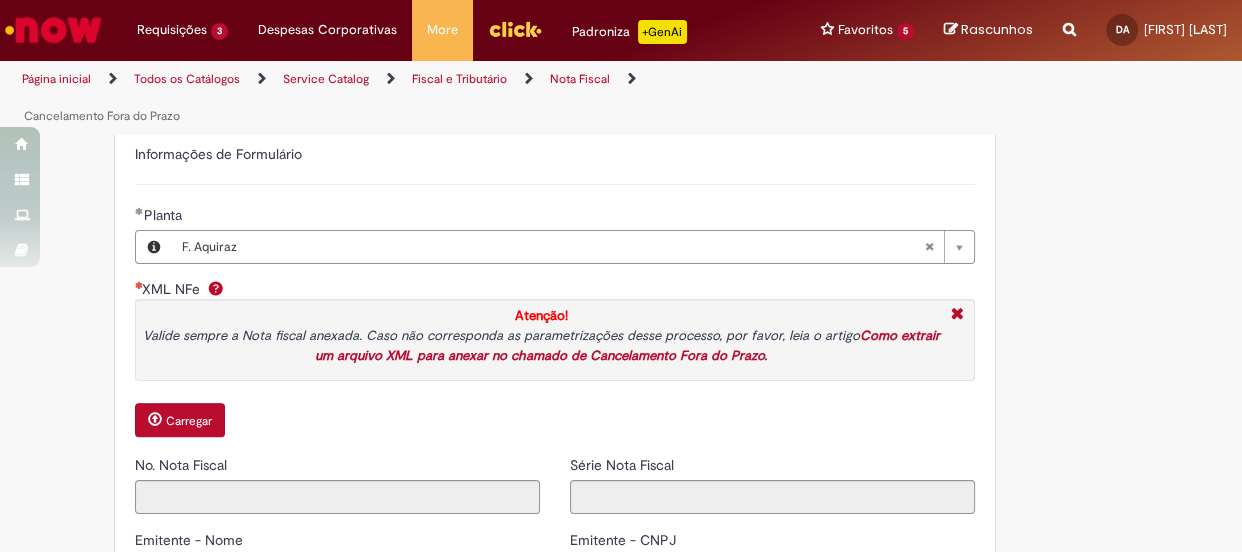 click on "Carregar" at bounding box center (180, 420) 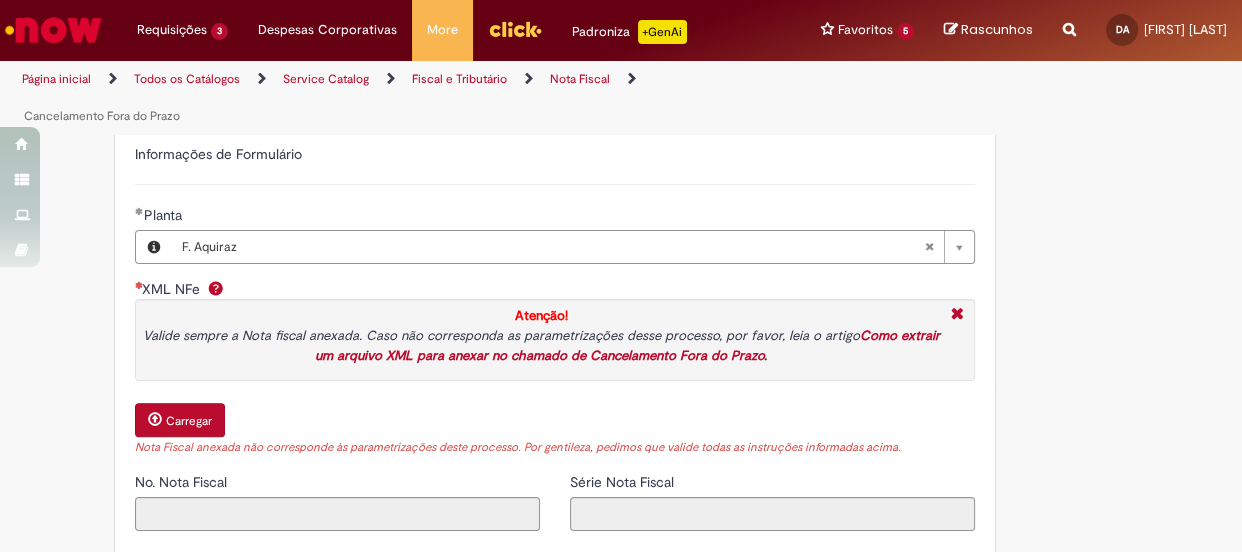 click on "Carregar" at bounding box center [189, 421] 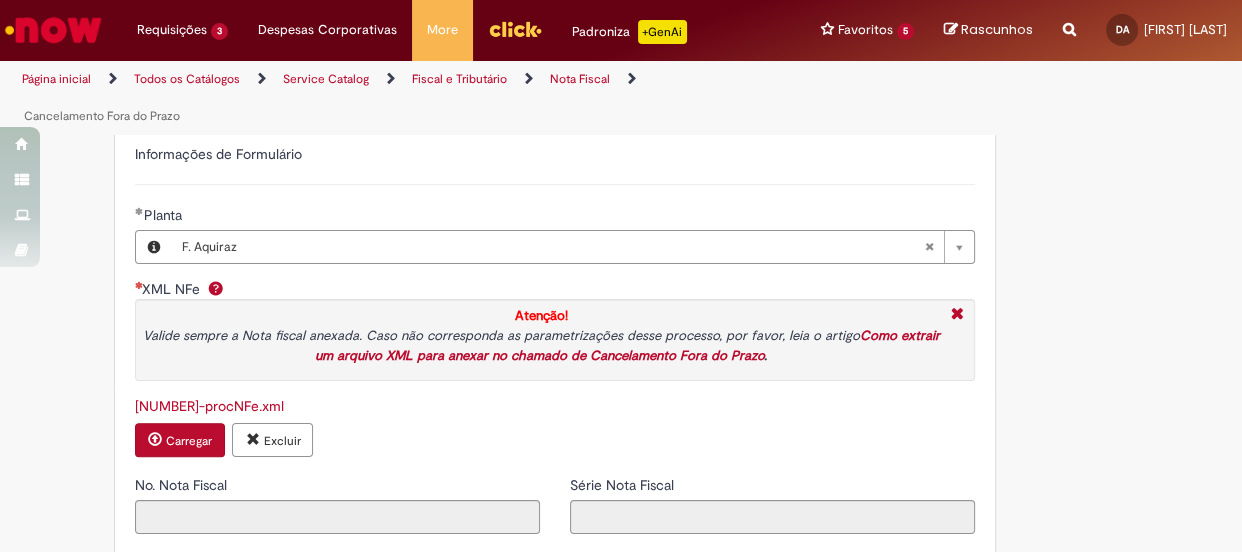 type on "******" 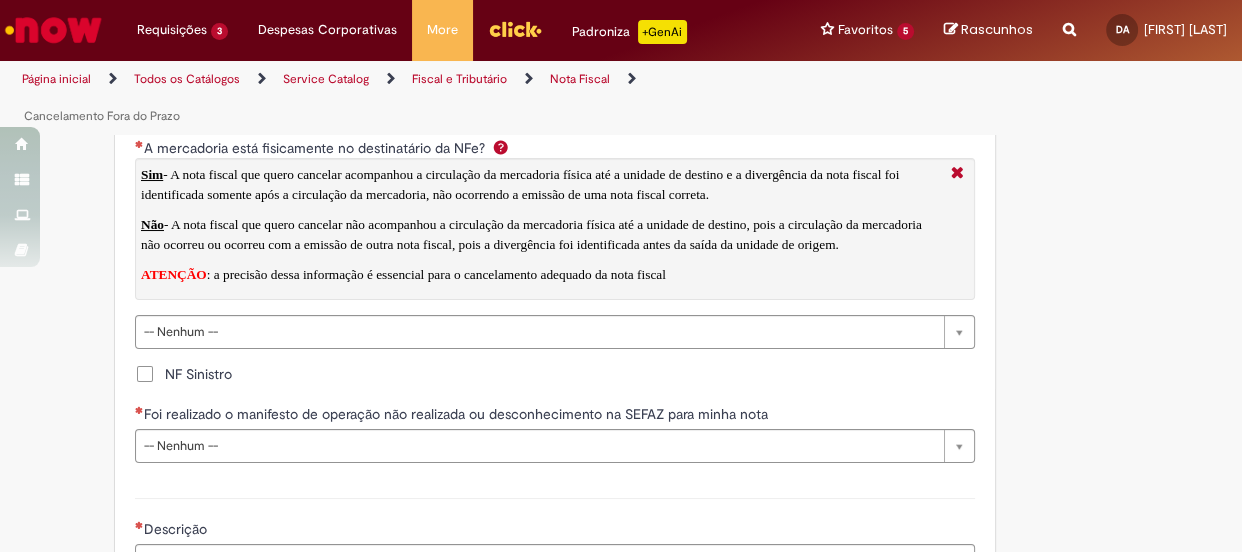 scroll, scrollTop: 3090, scrollLeft: 0, axis: vertical 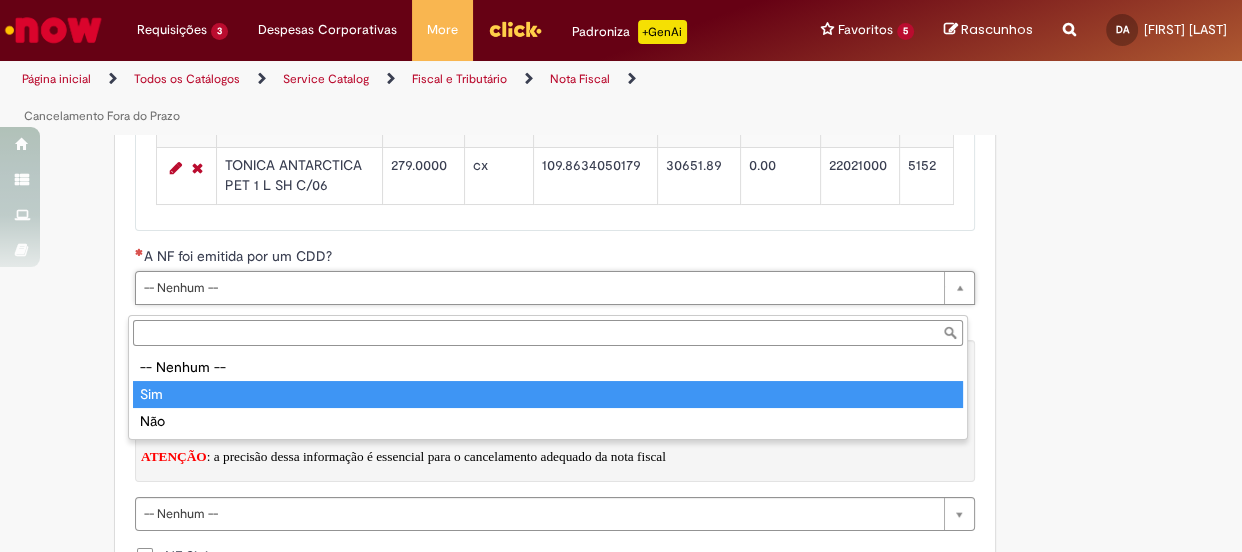 type on "***" 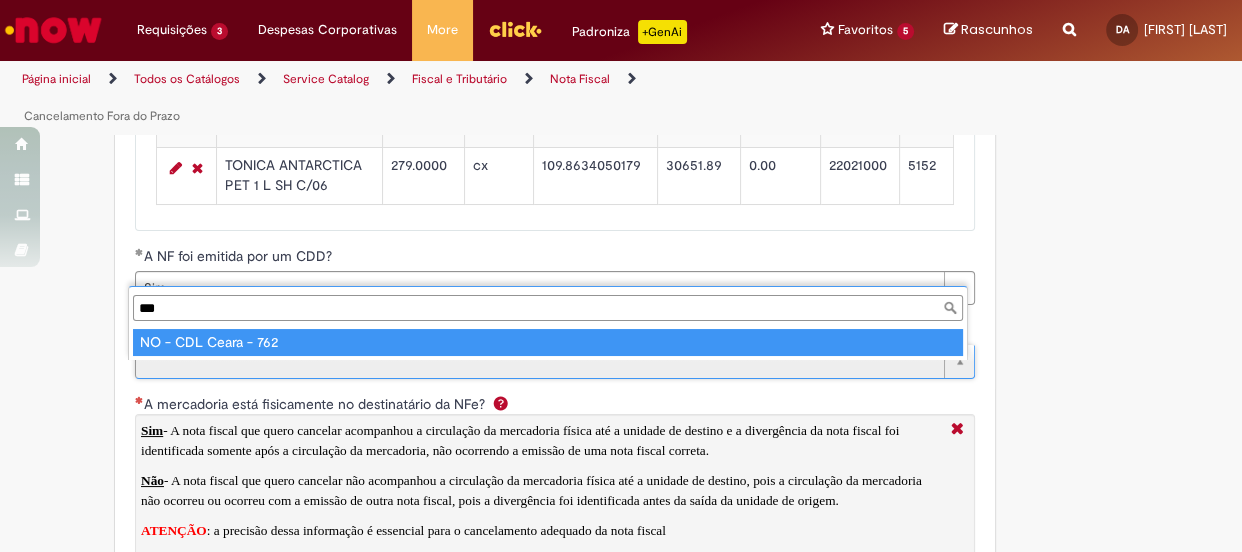 type on "***" 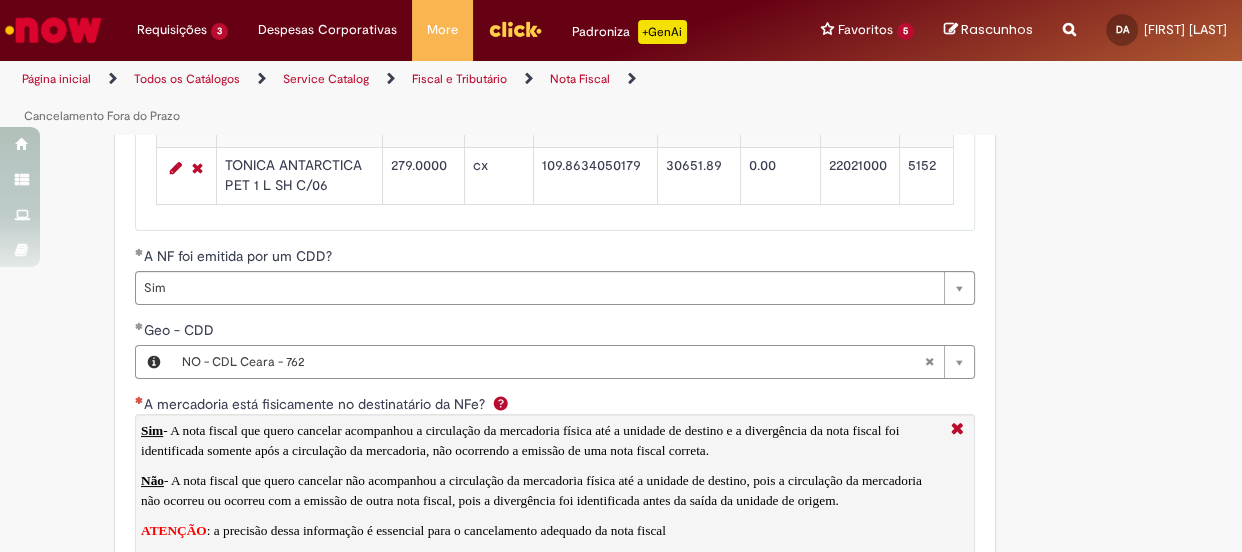 click on "Tire dúvidas com LupiAssist    +GenAI
Oi! Eu sou LupiAssist, uma Inteligência Artificial Generativa em constante aprendizado   Meu conteúdo é monitorado para trazer uma melhor experiência
Dúvidas comuns:
Só mais um instante, estou consultando nossas bases de conhecimento  e escrevendo a melhor resposta pra você!
Title
Lorem ipsum dolor sit amet    Fazer uma nova pergunta
Gerei esta resposta utilizando IA Generativa em conjunto com os nossos padrões. Em caso de divergência, os documentos oficiais prevalecerão.
Saiba mais em:
Ou ligue para:
E aí, te ajudei?
Sim, obrigado!" at bounding box center [621, -883] 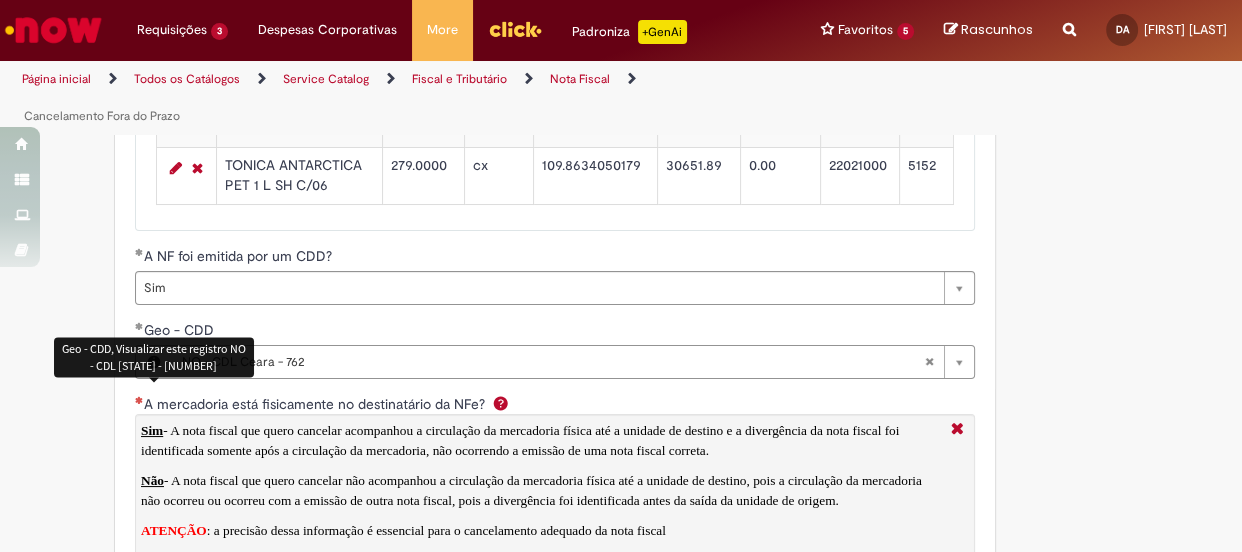 scroll, scrollTop: 3272, scrollLeft: 0, axis: vertical 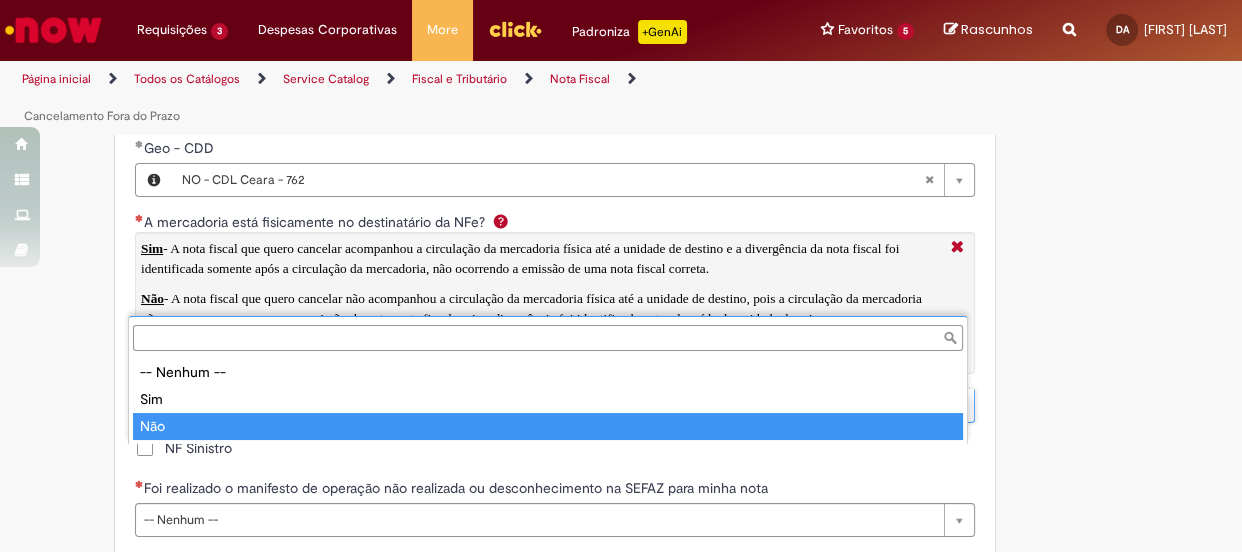 type on "***" 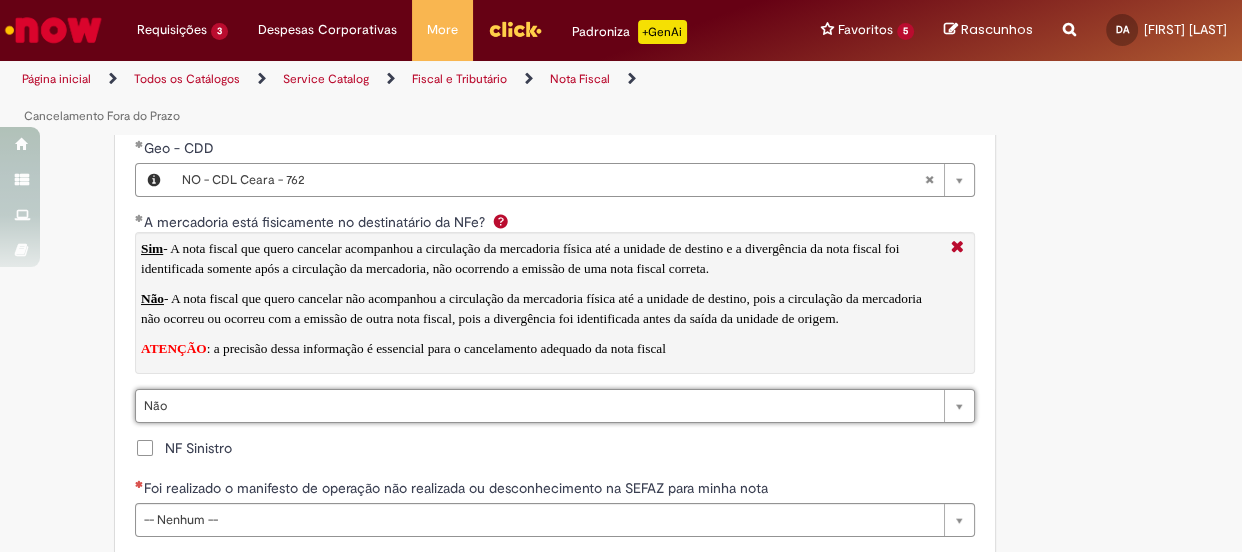 click on "Adicionar a Favoritos
Cancelamento Fora do Prazo
Oferta destinada a anulação de Notas Fiscais não utilizadas e não canceladas dentro do prazo de 24 horas ou 2 horas para o estado do Mato Grosso.
Nessa oferta você  poderá solicitar  as seguintes opções:
Emissão de nota de anulação para notas não canceladas dentro do prazo correto de cada estado;
Ajuste contábil e estoque, com orientação do consultivo;
Emissão de nota de anulação para notas emitidas pelo PROMAX, apenas com natureza de operação de transferência.
Orientações:
É  obrigatório anexar o XML  da nota fiscal para que os campos do chamado sejam preenchidos de forma automática;
Não é necessário o preenchimento de forma manual,  a ferramenta fará o preenchimento de acordo com o XML anexado ;
Fluxo da Operação:
Pontos de Atenção:" at bounding box center (523, -1065) 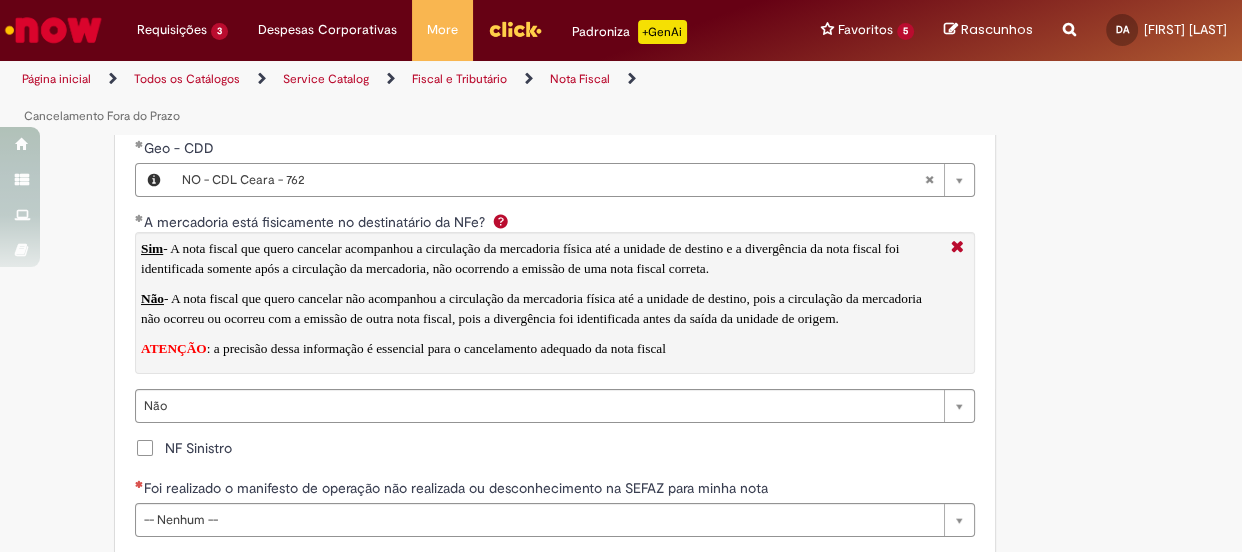 scroll, scrollTop: 3454, scrollLeft: 0, axis: vertical 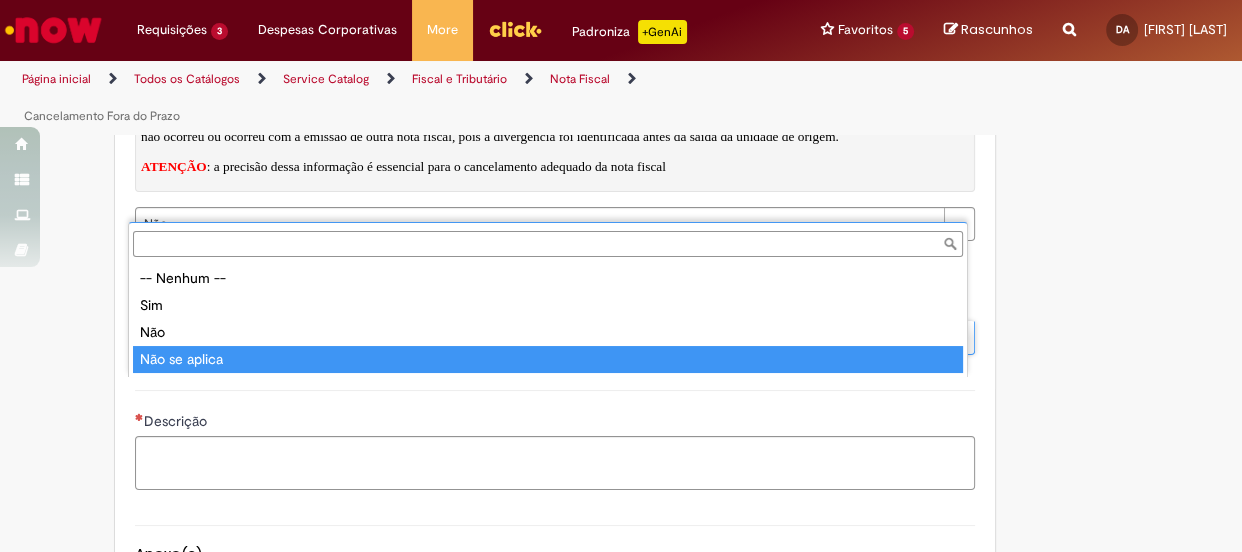 type on "**********" 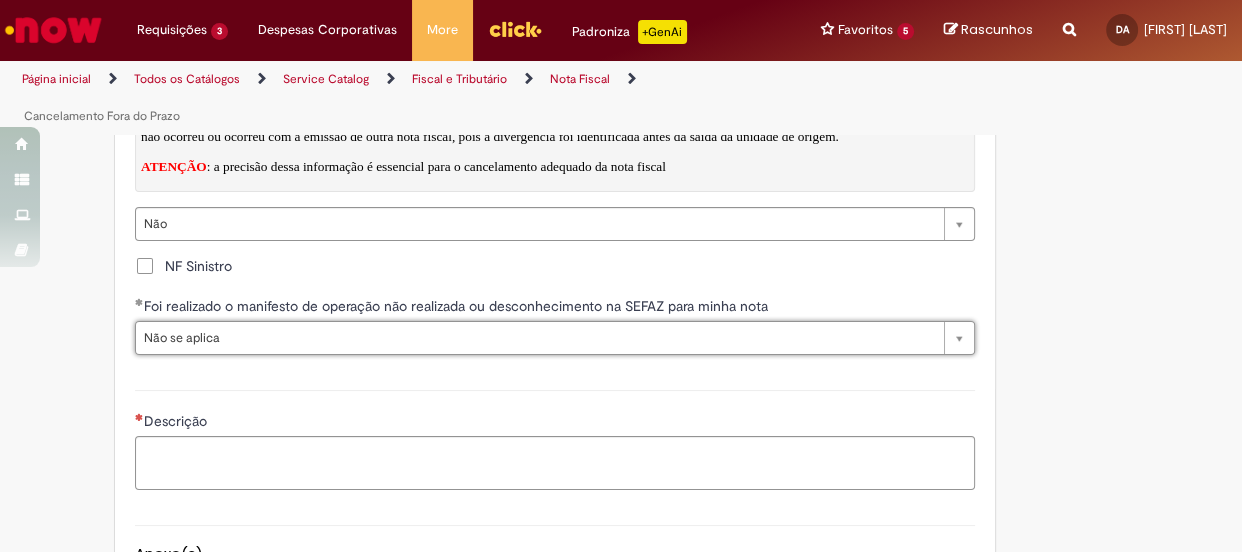 click on "Adicionar a Favoritos
Cancelamento Fora do Prazo
Oferta destinada a anulação de Notas Fiscais não utilizadas e não canceladas dentro do prazo de 24 horas ou 2 horas para o estado do Mato Grosso.
Nessa oferta você  poderá solicitar  as seguintes opções:
Emissão de nota de anulação para notas não canceladas dentro do prazo correto de cada estado;
Ajuste contábil e estoque, com orientação do consultivo;
Emissão de nota de anulação para notas emitidas pelo PROMAX, apenas com natureza de operação de transferência.
Orientações:
É  obrigatório anexar o XML  da nota fiscal para que os campos do chamado sejam preenchidos de forma automática;
Não é necessário o preenchimento de forma manual,  a ferramenta fará o preenchimento de acordo com o XML anexado ;
Fluxo da Operação:
Pontos de Atenção:" at bounding box center [523, -1247] 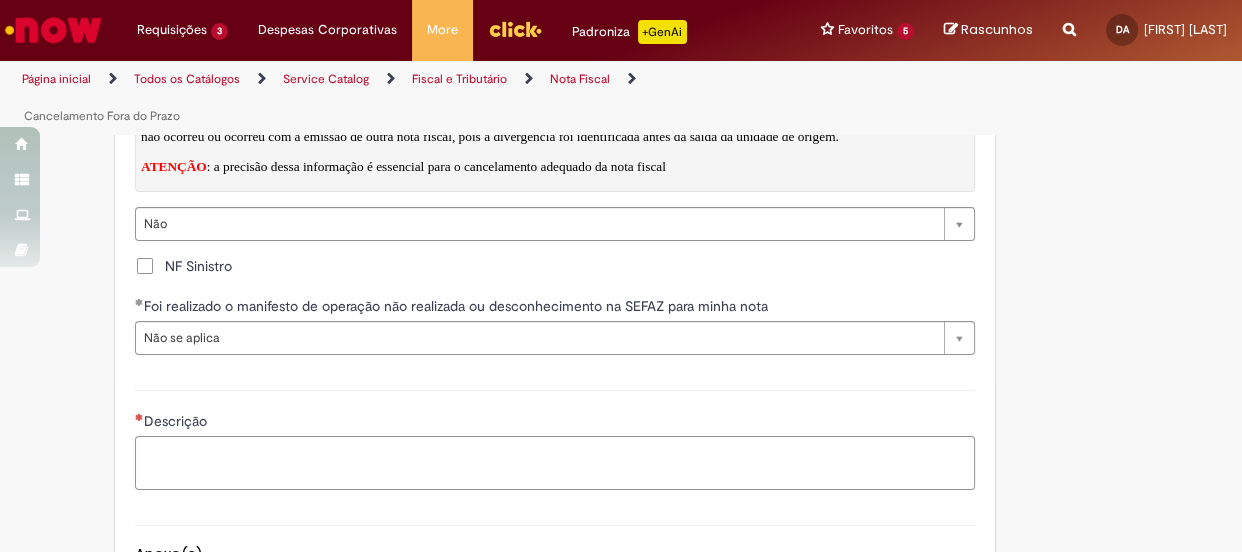 click on "Descrição" at bounding box center [555, 463] 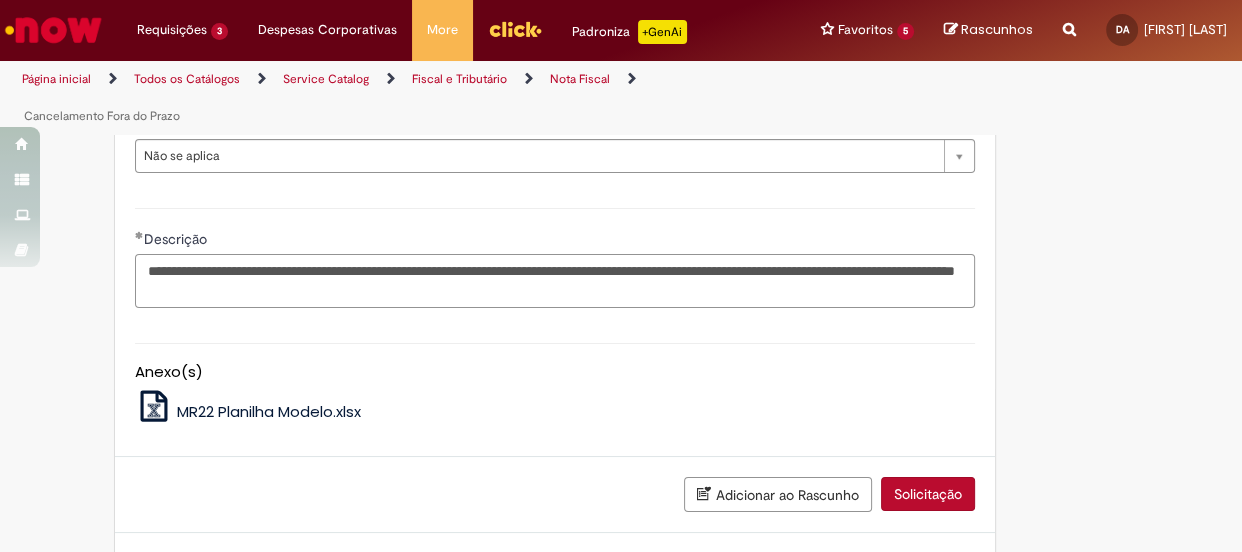 type on "**********" 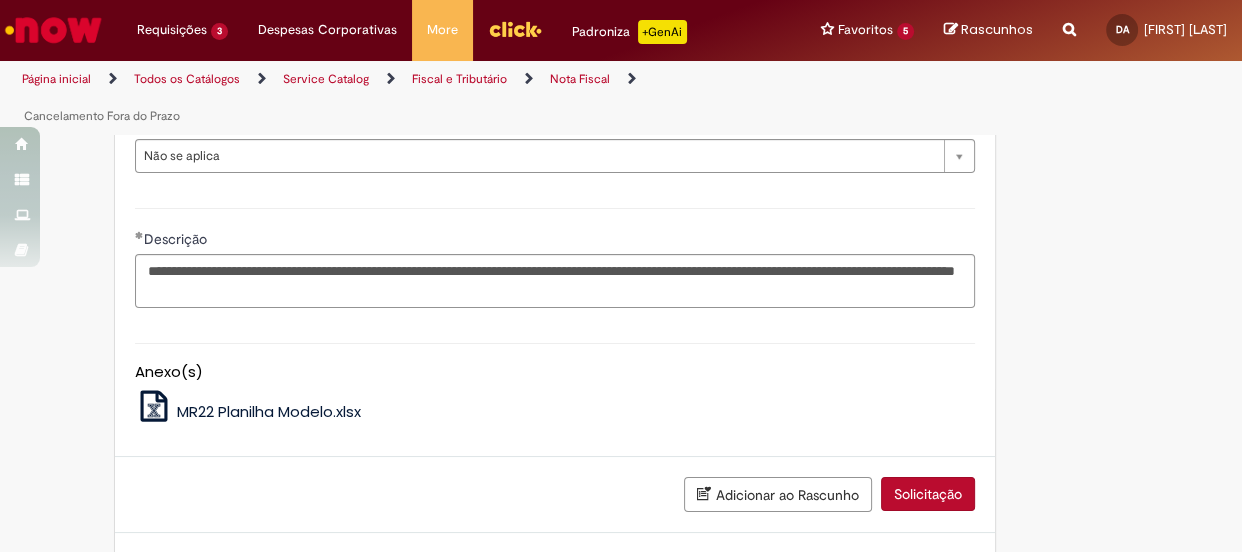 click on "MR22 Planilha Modelo.xlsx" at bounding box center (268, 411) 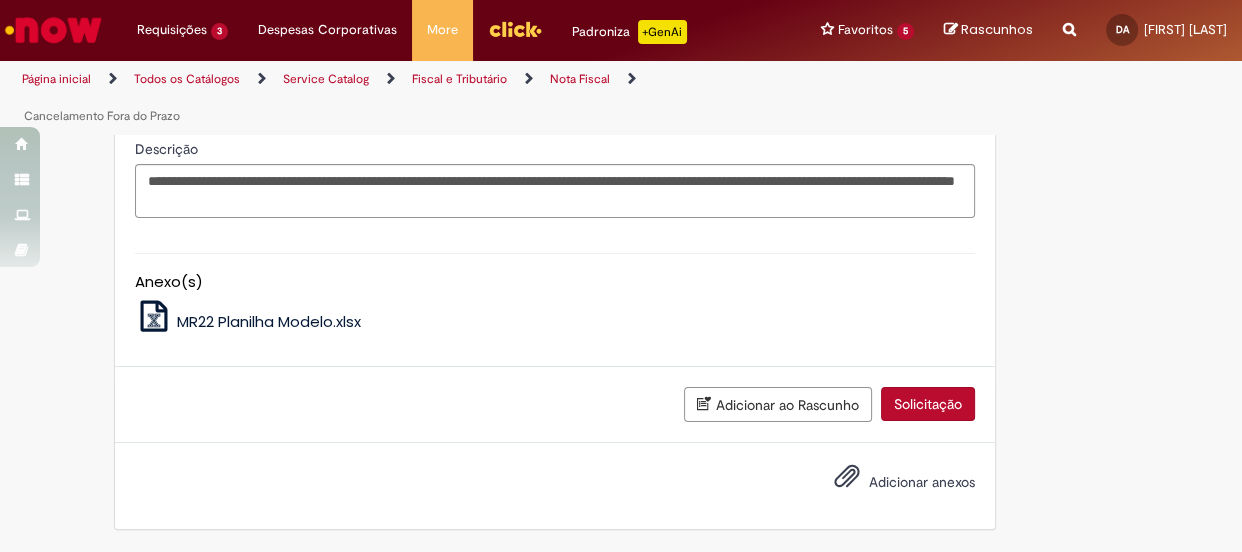 scroll, scrollTop: 3780, scrollLeft: 0, axis: vertical 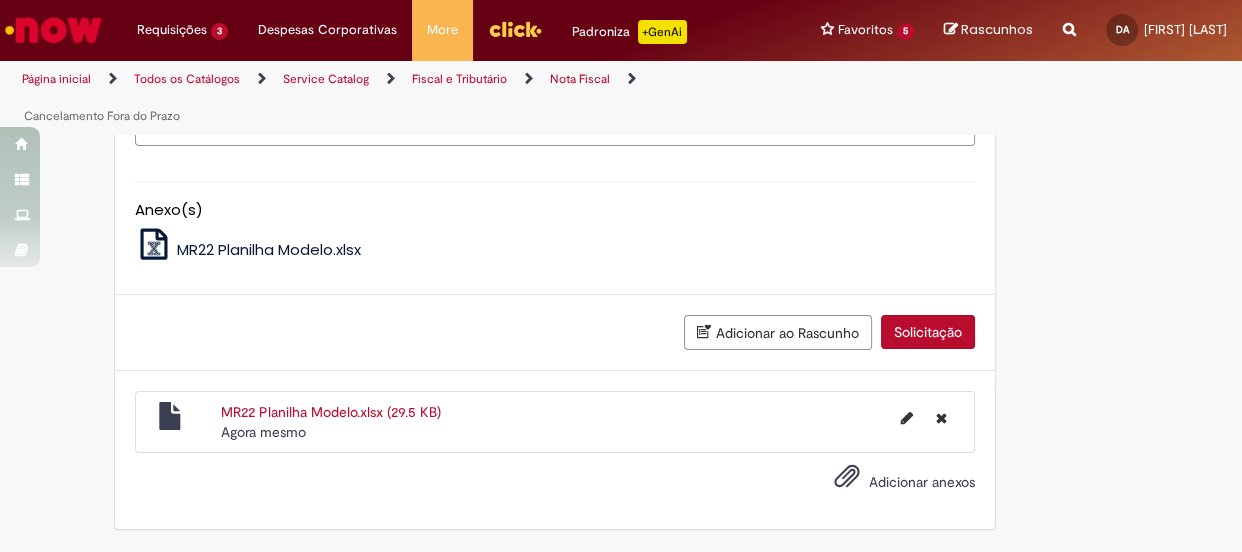 click on "Solicitação" at bounding box center (928, 332) 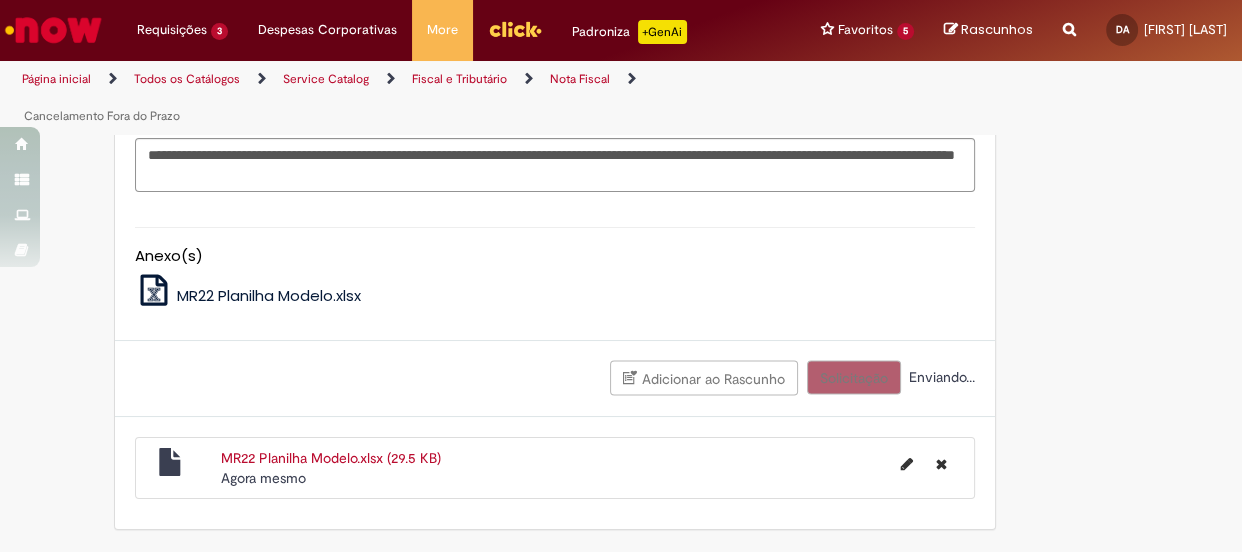 scroll, scrollTop: 3806, scrollLeft: 0, axis: vertical 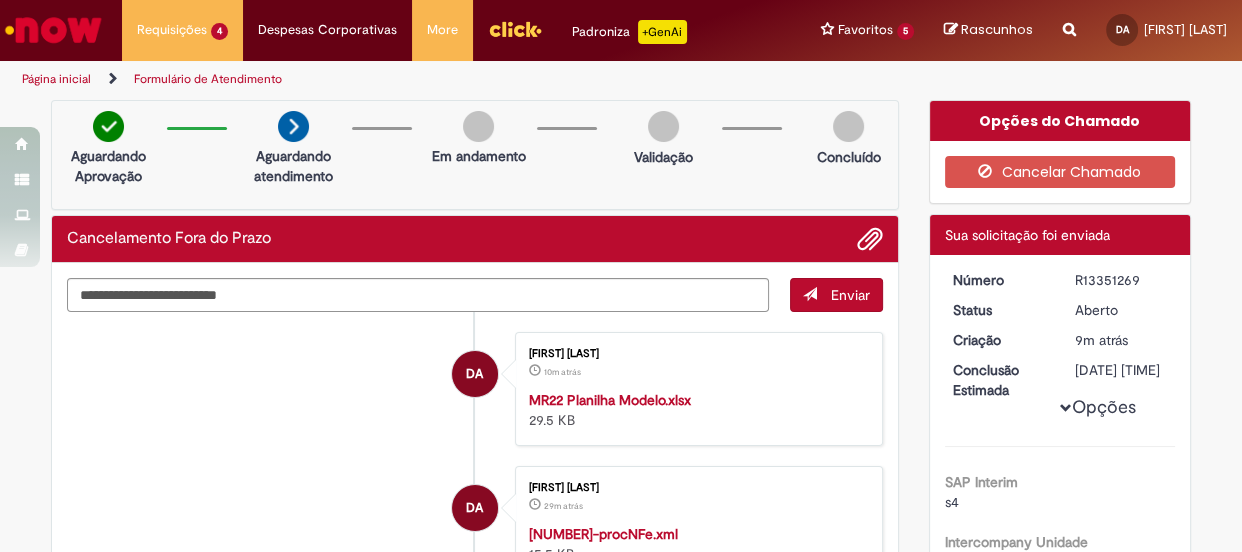 click on "Aguardando Aprovação
Aguardando atendimento
Em andamento
Validação
Concluído" at bounding box center [475, 155] 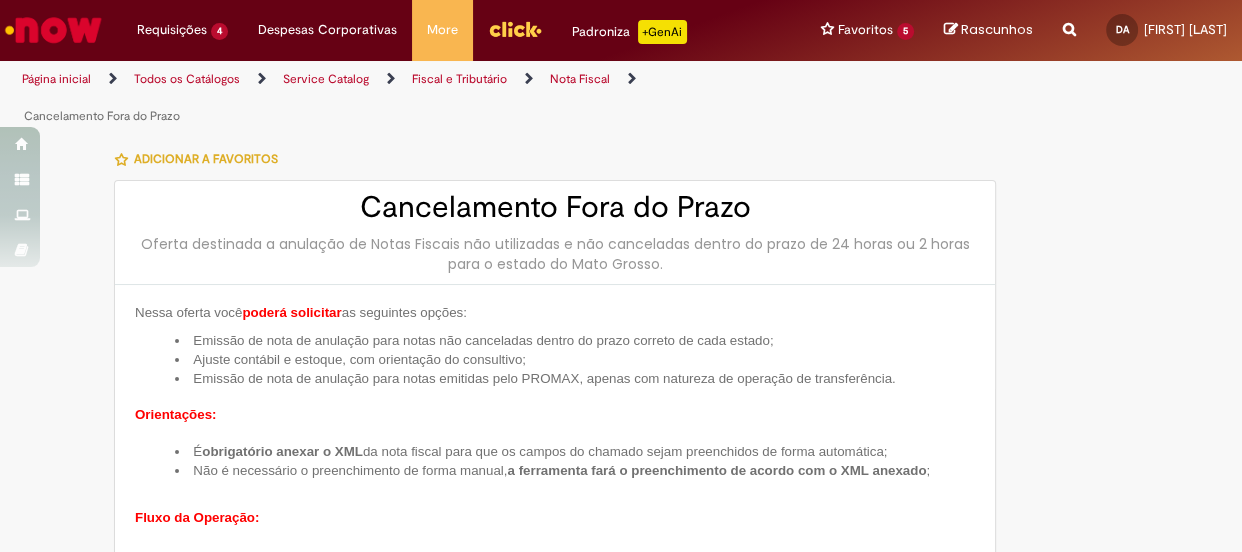 type on "********" 